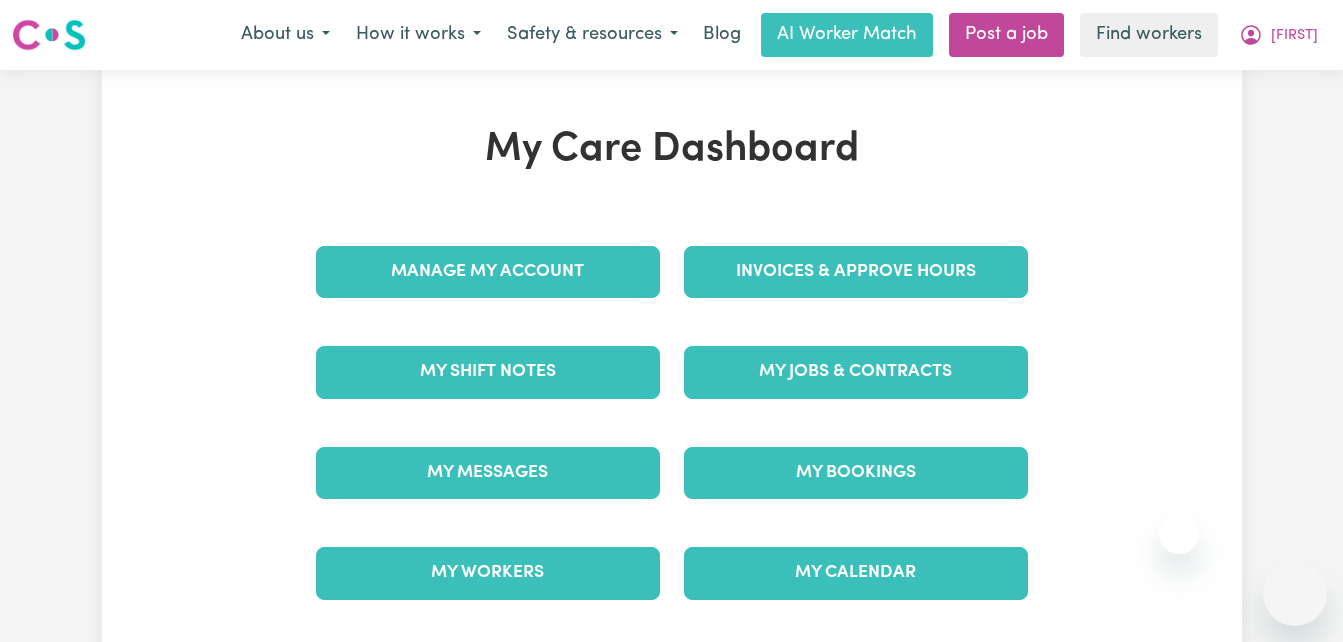 scroll, scrollTop: 0, scrollLeft: 0, axis: both 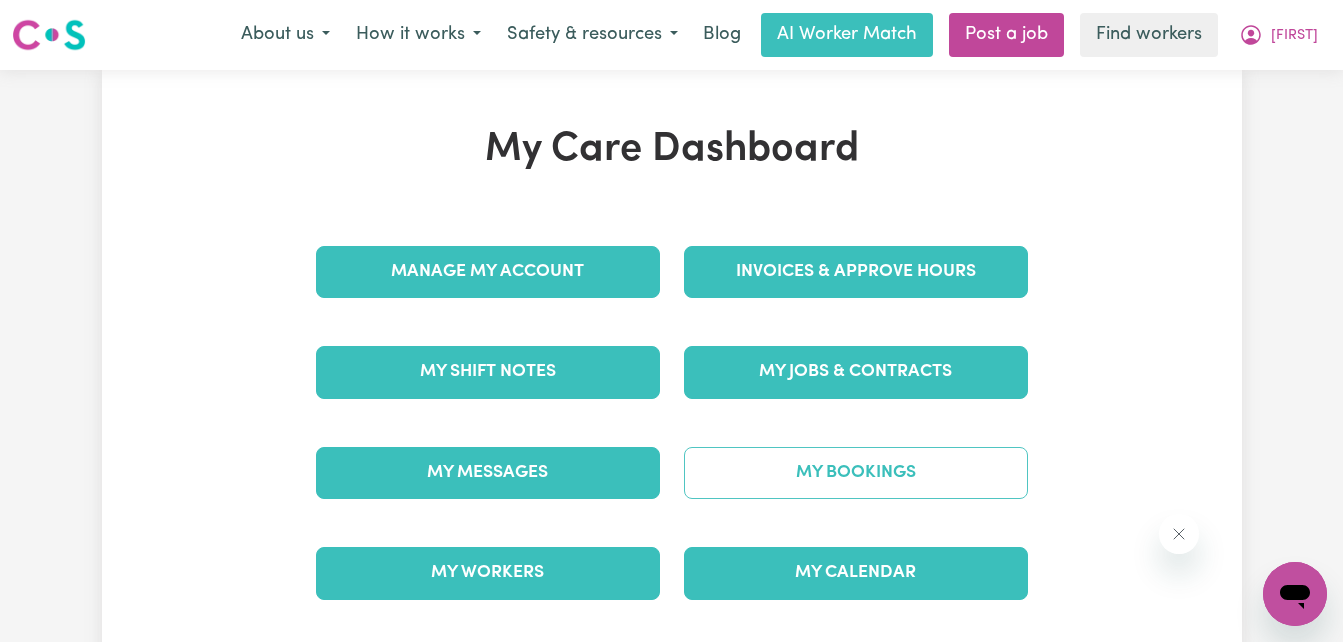 click on "My Bookings" at bounding box center [856, 473] 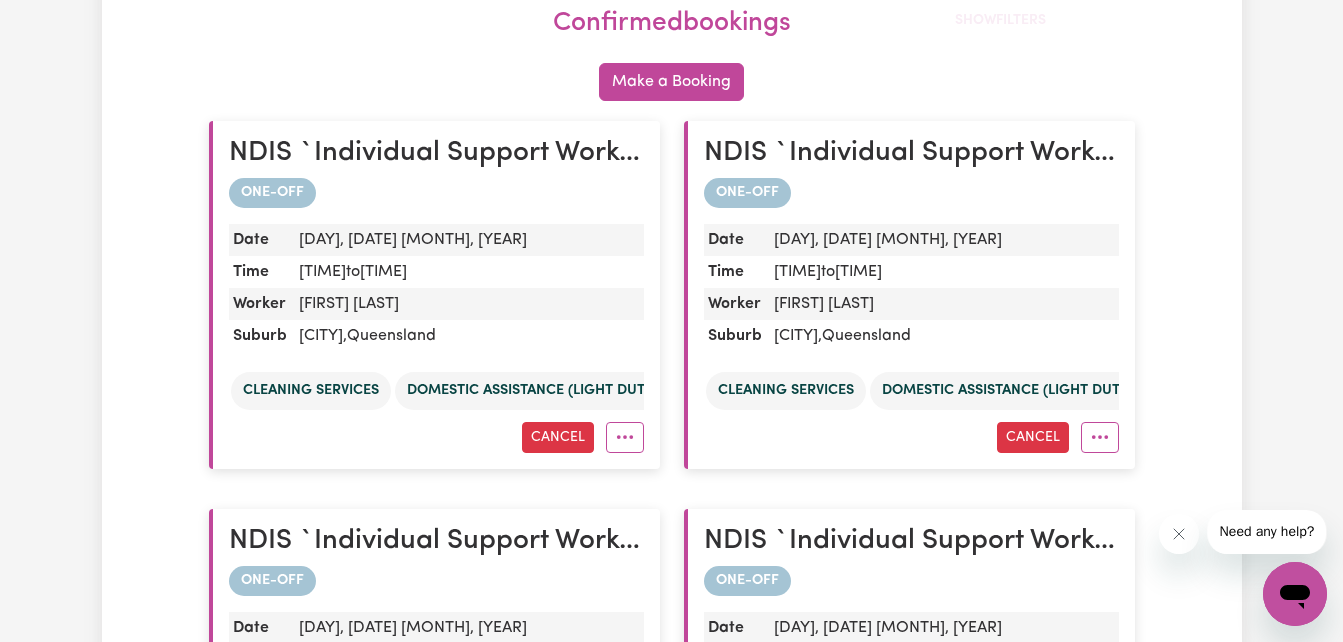 scroll, scrollTop: 0, scrollLeft: 0, axis: both 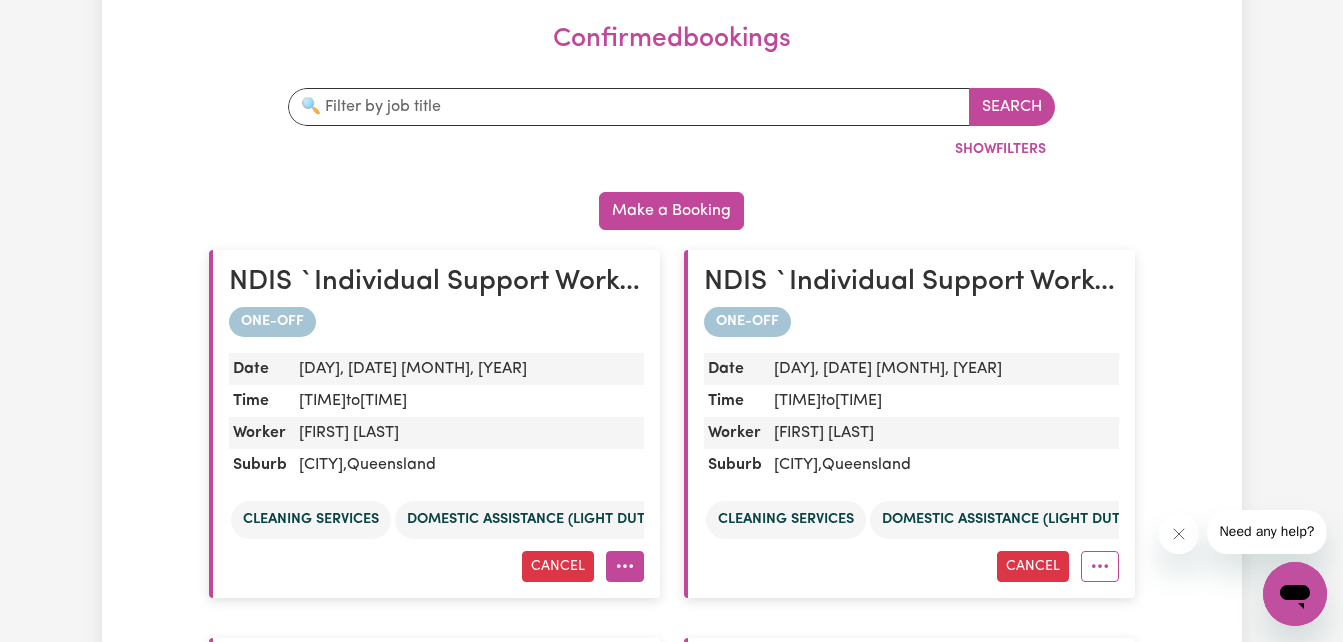 click at bounding box center [625, 566] 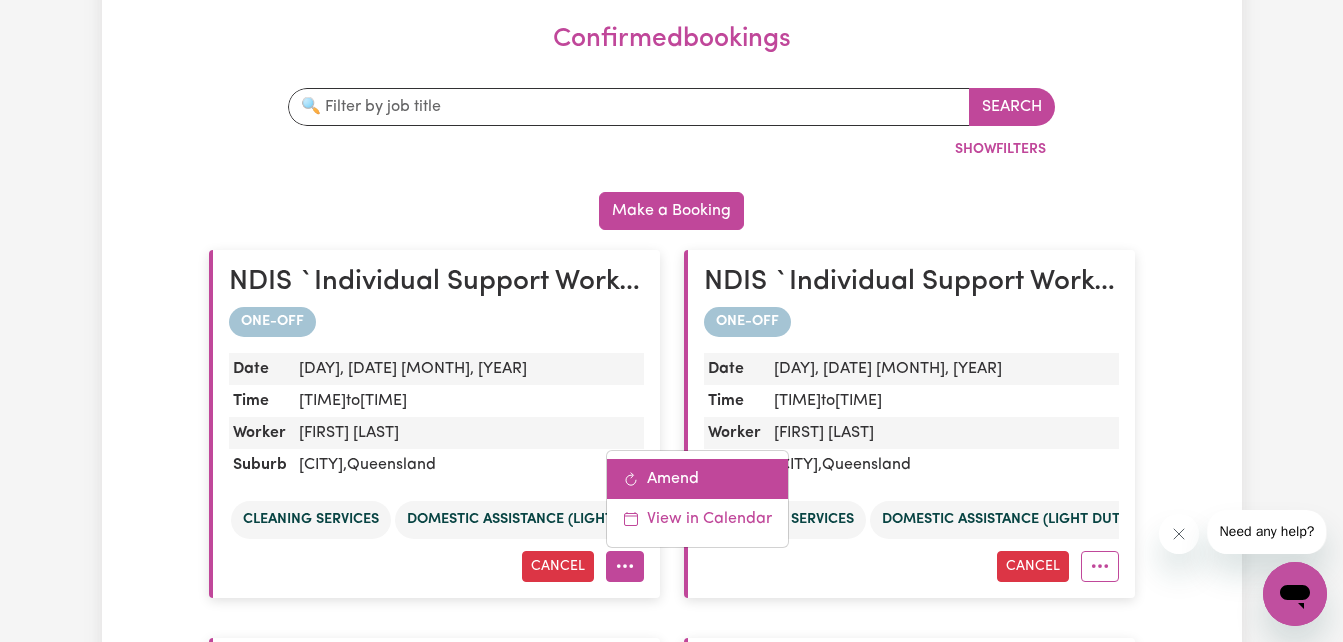 click on "Amend" at bounding box center [697, 479] 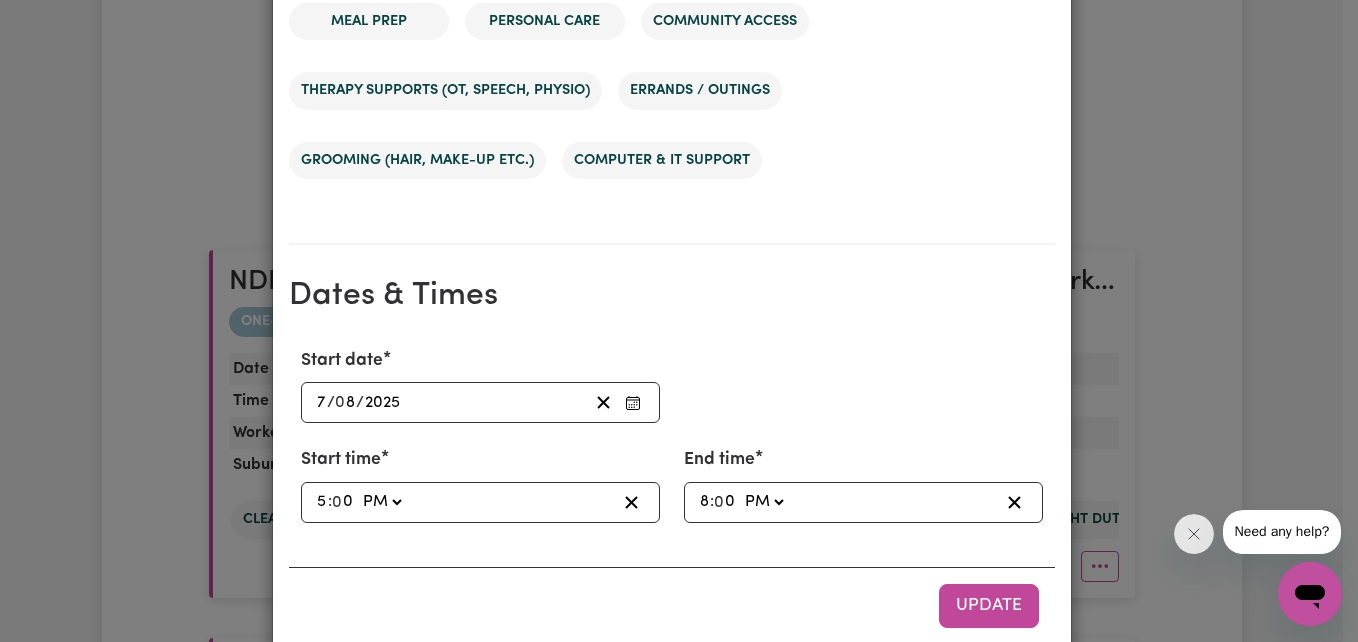 scroll, scrollTop: 1177, scrollLeft: 0, axis: vertical 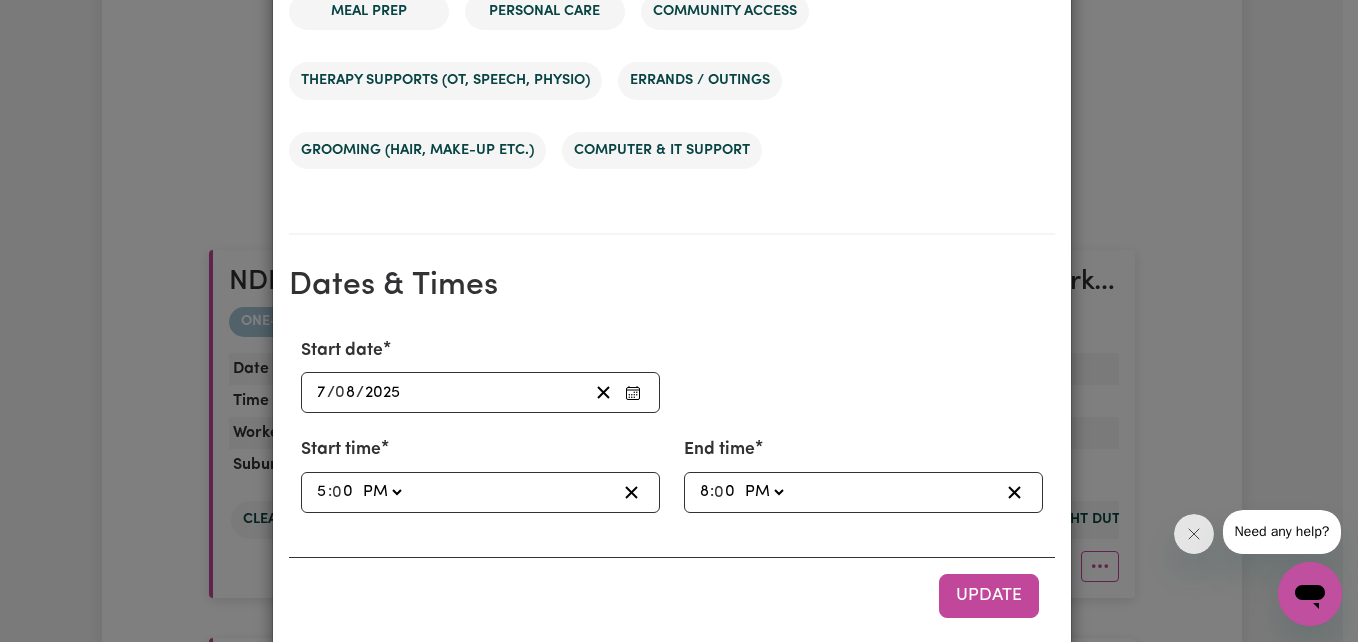 click on "AM PM" 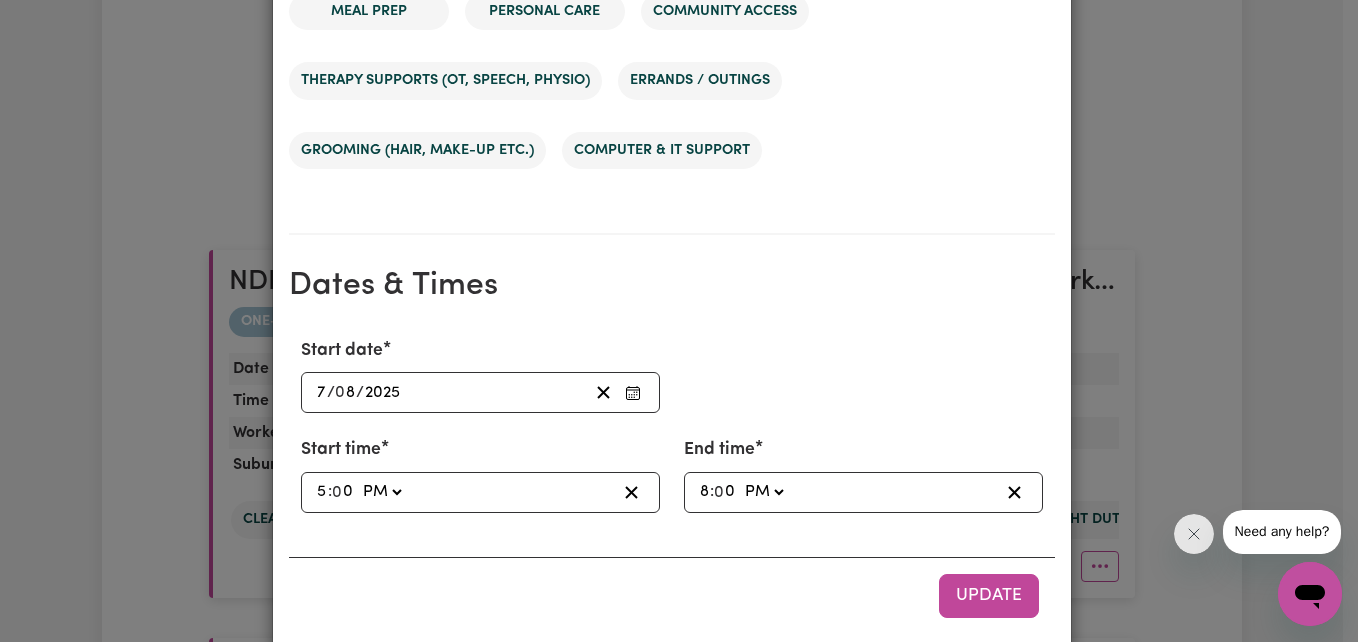 click on "AM PM" 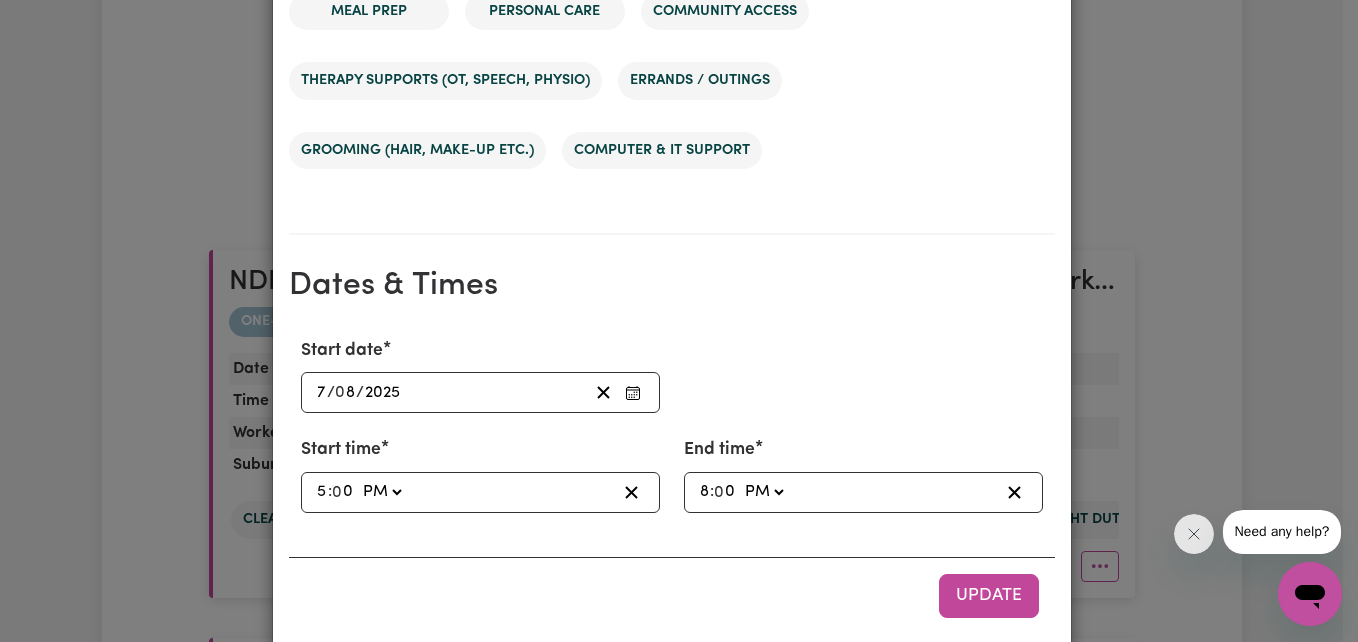 type on "15:00" 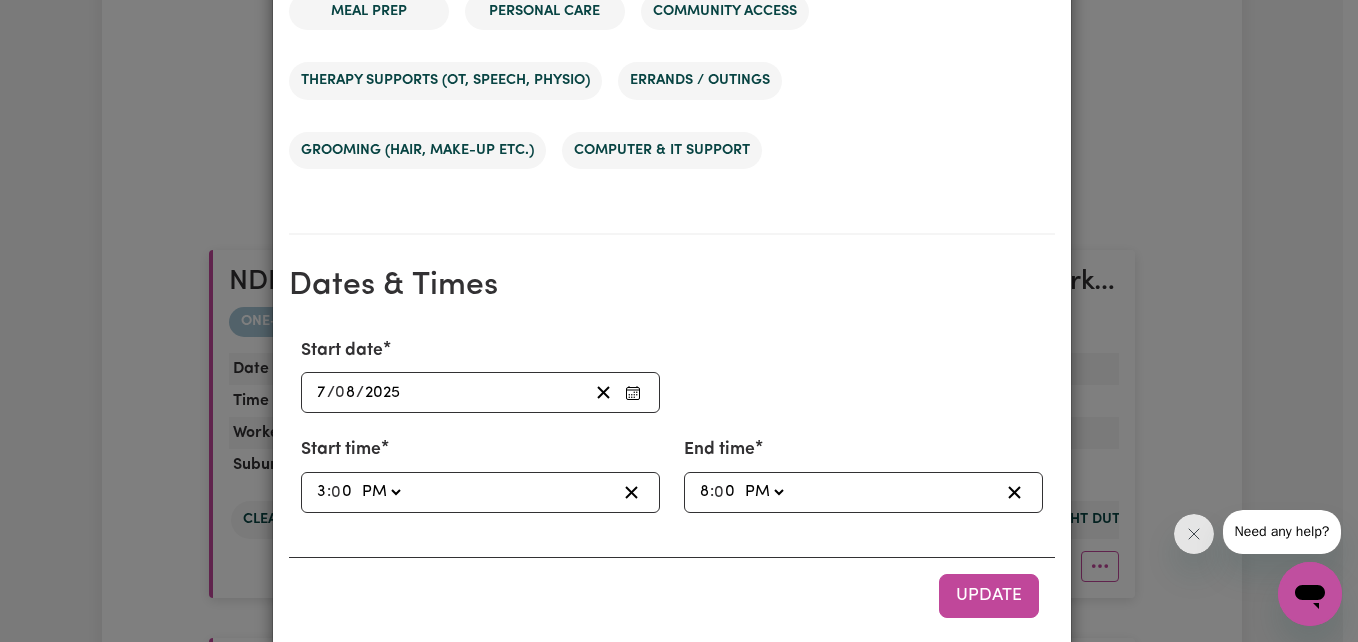 type on "3" 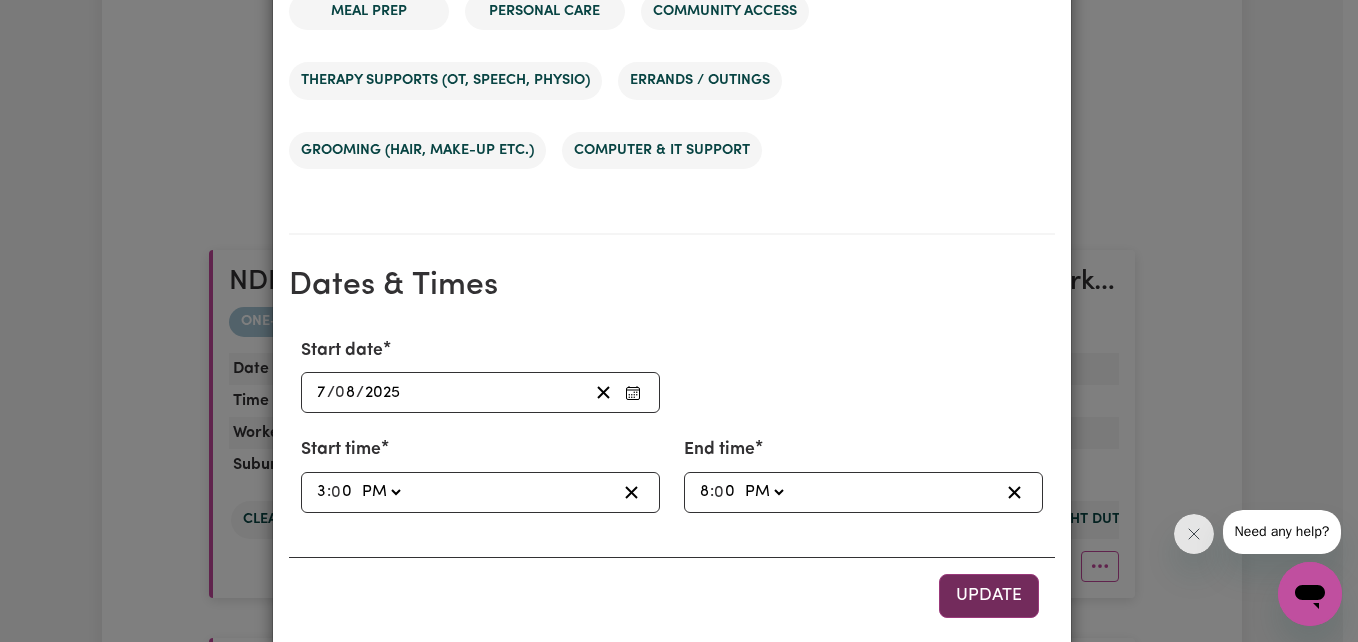 click on "Update" at bounding box center [989, 595] 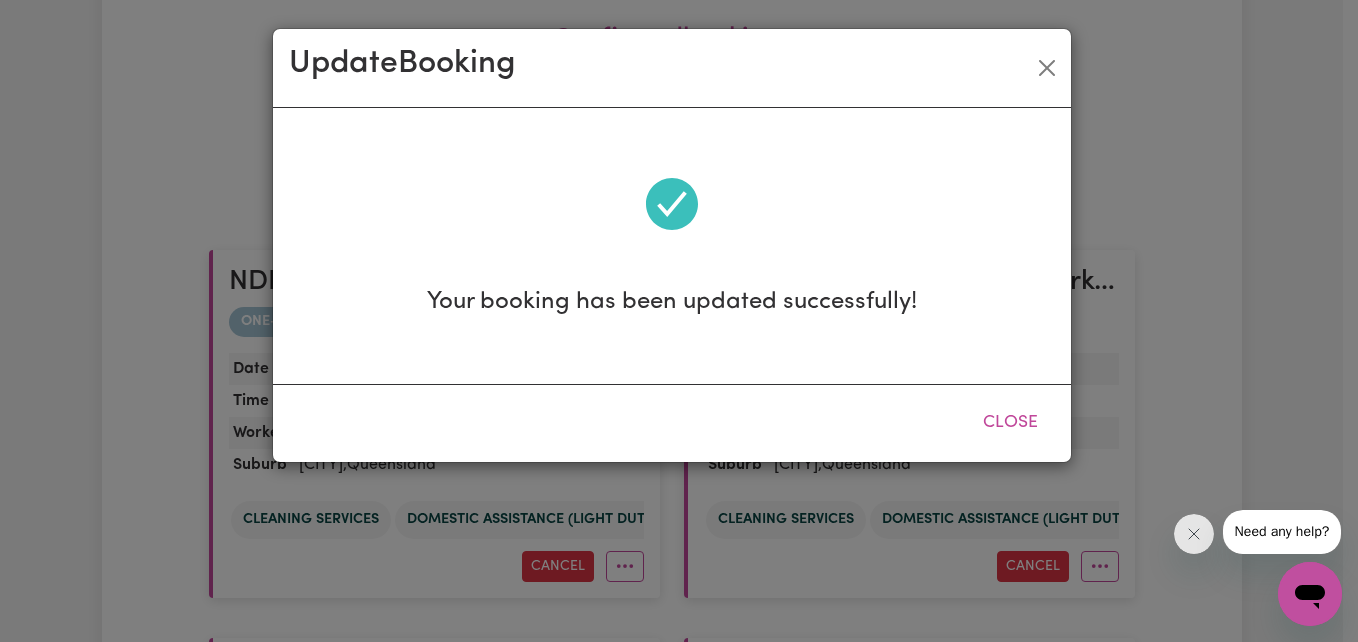scroll, scrollTop: 0, scrollLeft: 0, axis: both 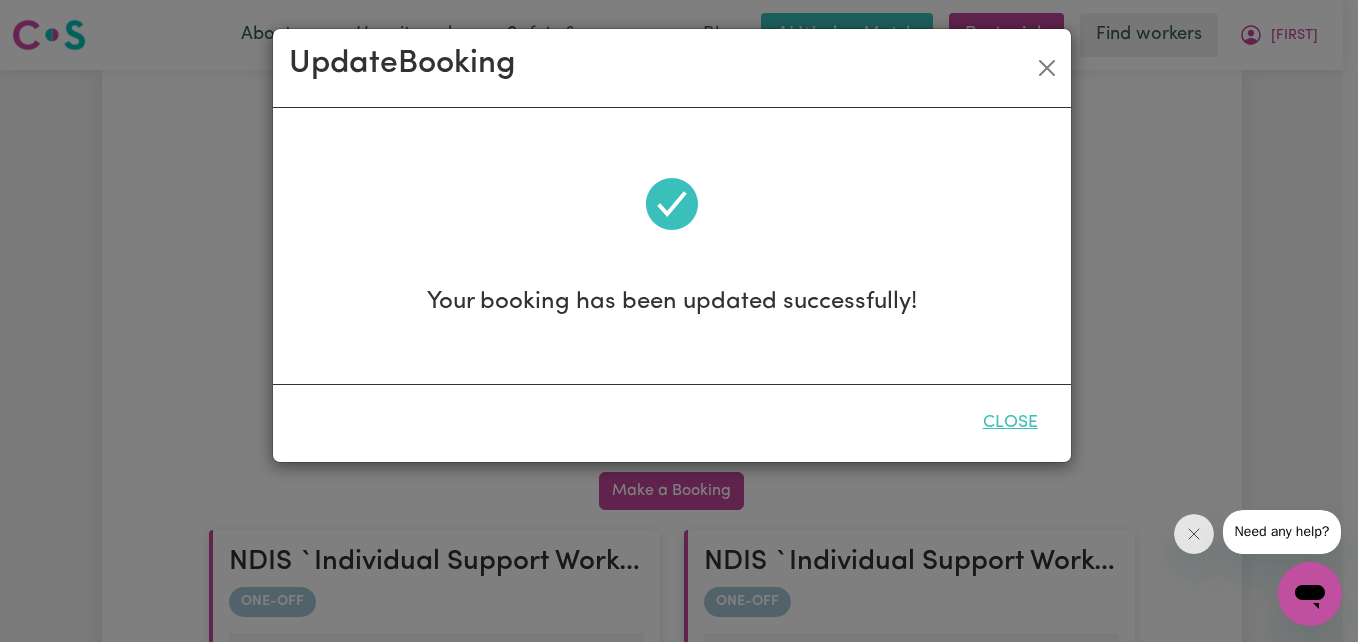 click on "Close" at bounding box center [1010, 423] 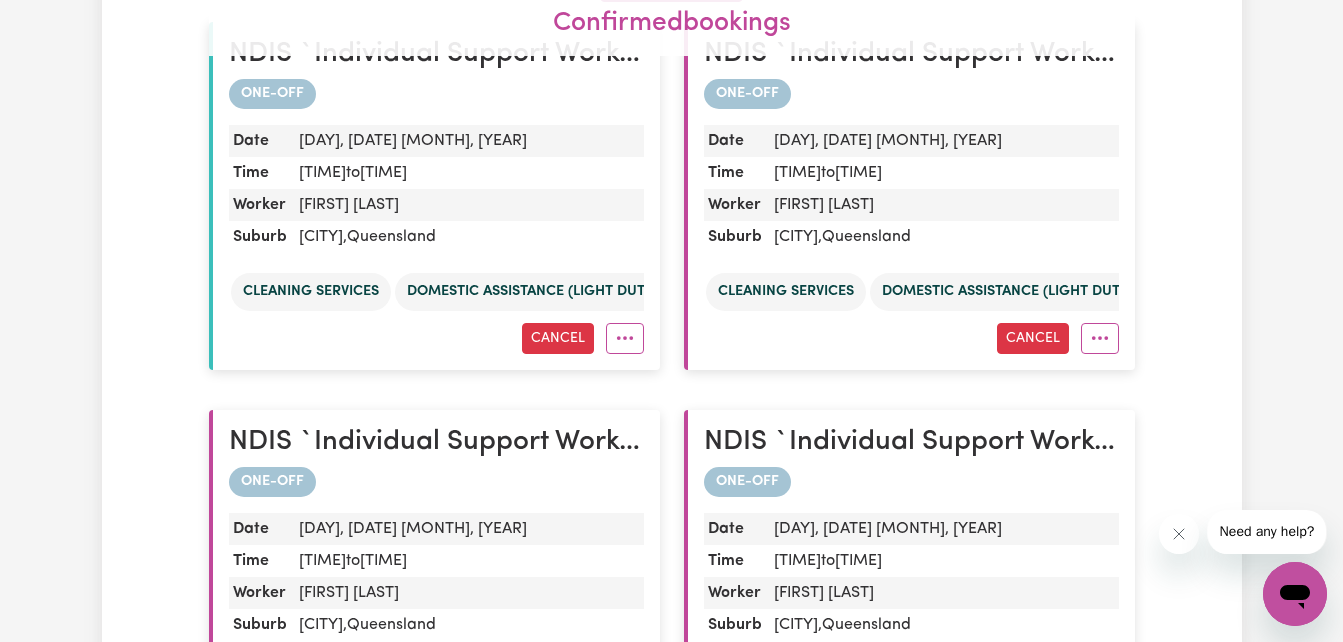 scroll, scrollTop: 525, scrollLeft: 0, axis: vertical 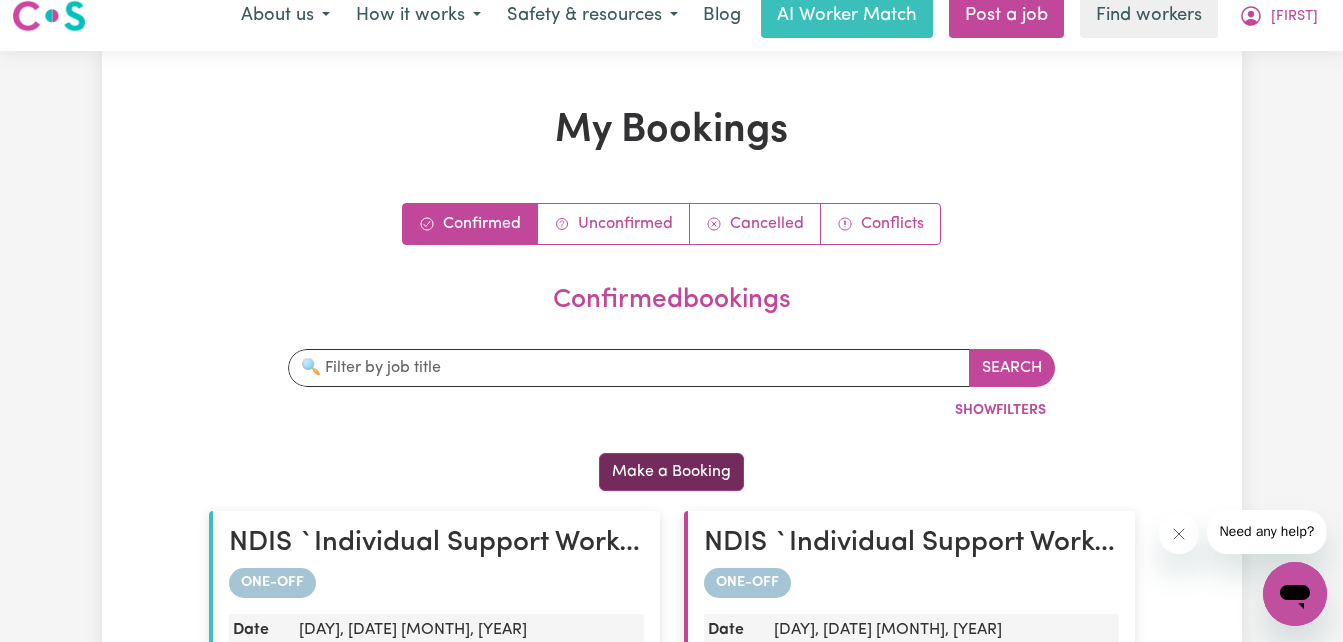 click on "Make a Booking" at bounding box center [671, 472] 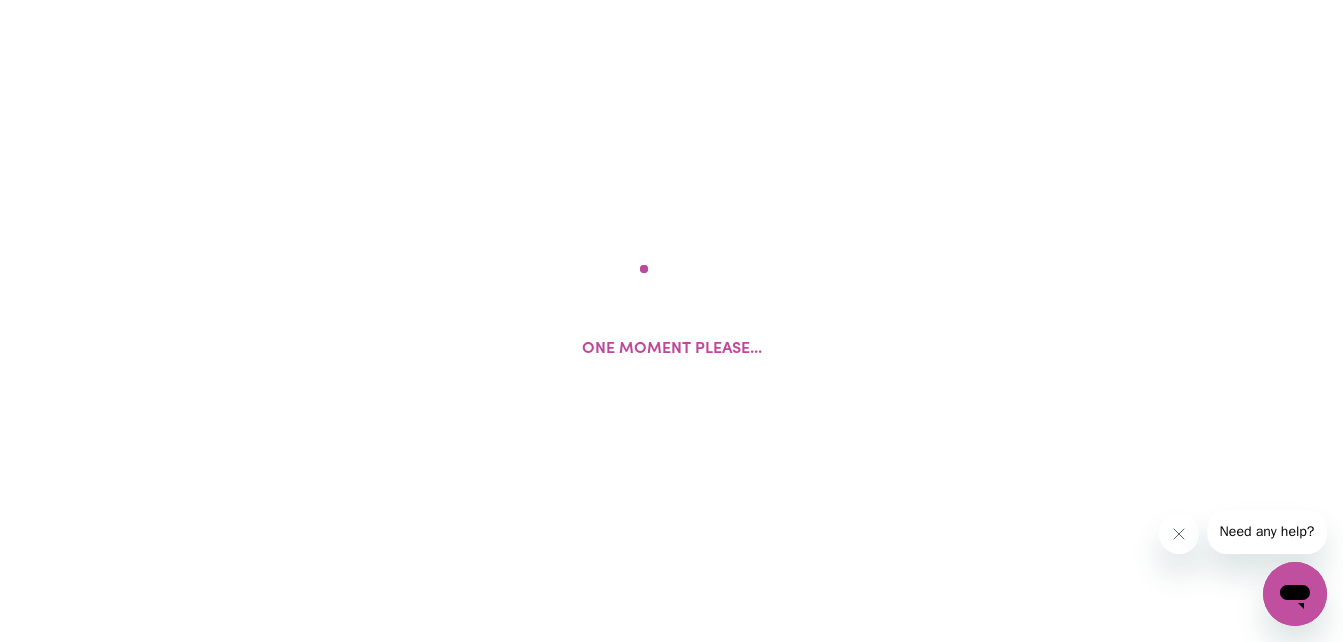 scroll, scrollTop: 0, scrollLeft: 0, axis: both 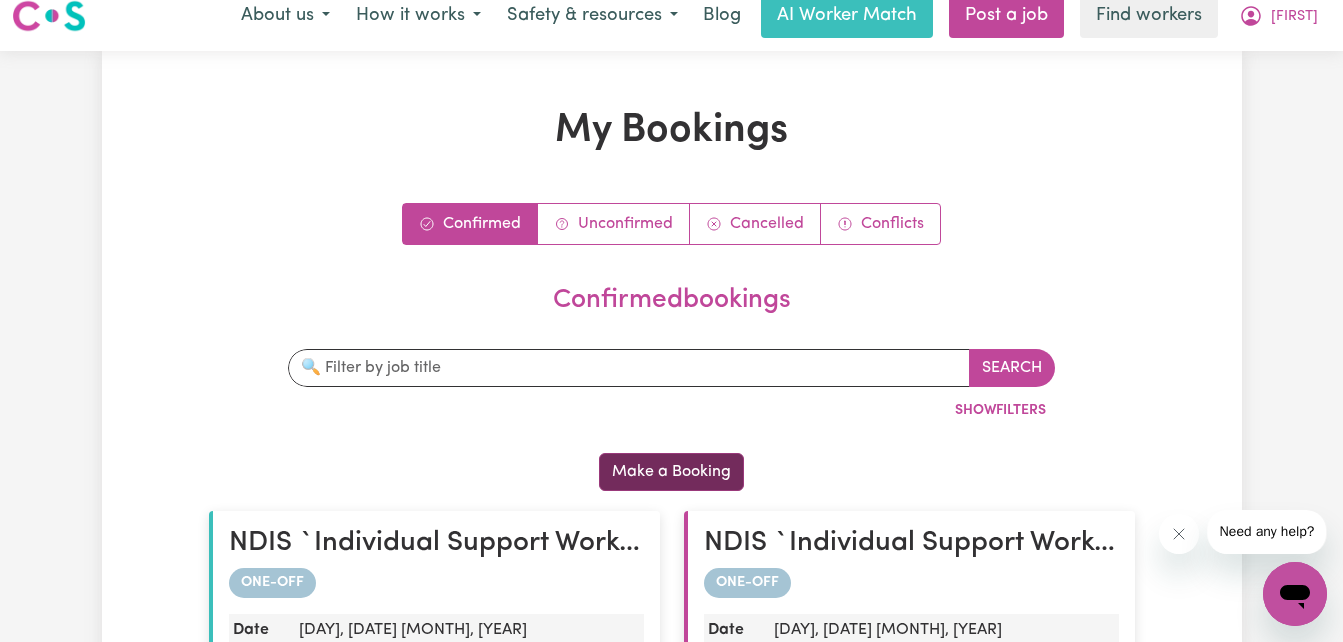 click on "Make a Booking" at bounding box center [671, 472] 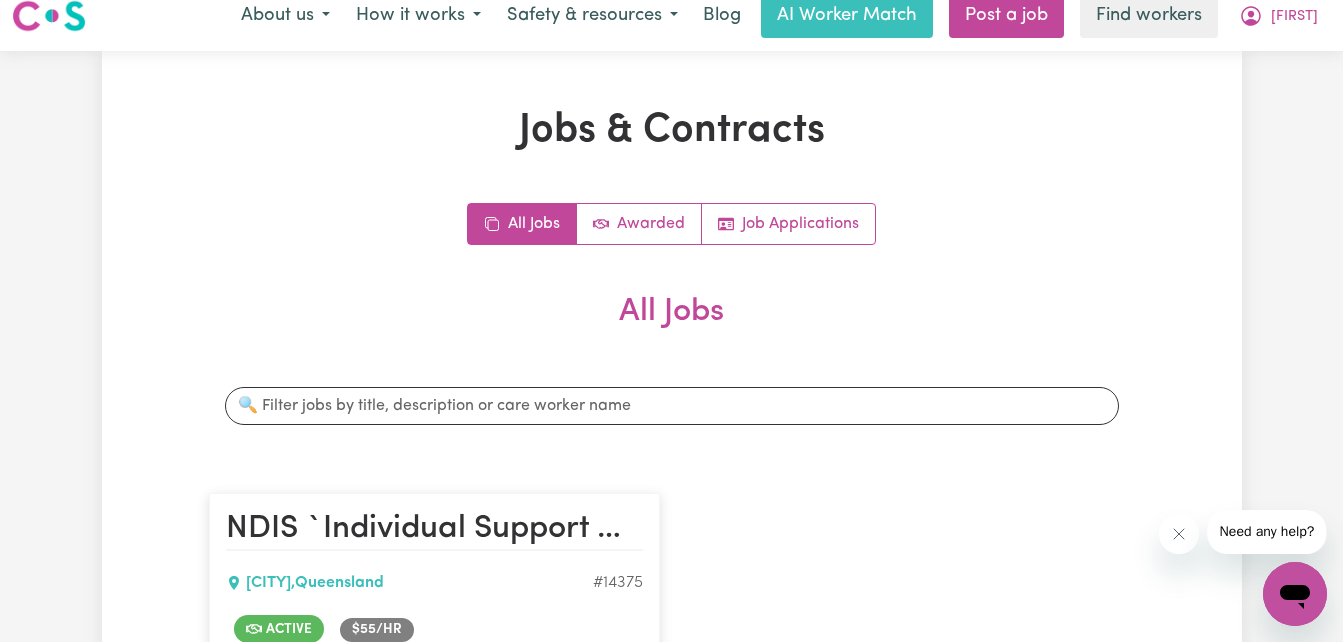 scroll, scrollTop: 0, scrollLeft: 0, axis: both 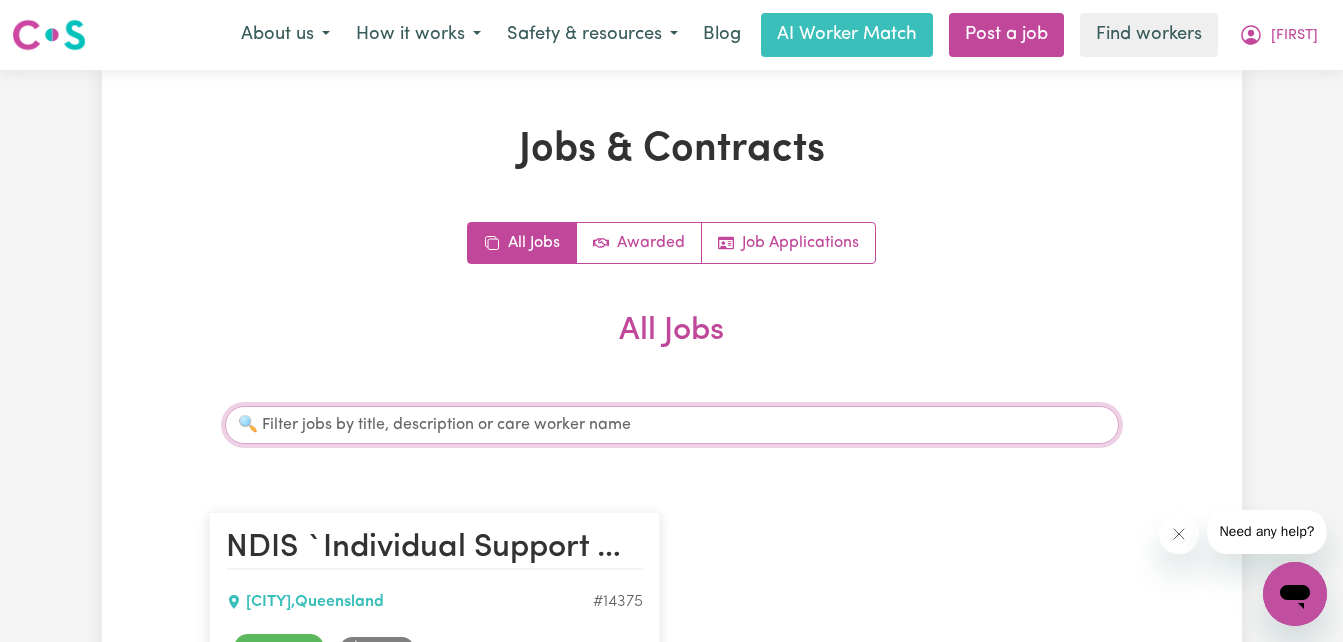 click on "Search jobs" at bounding box center [672, 425] 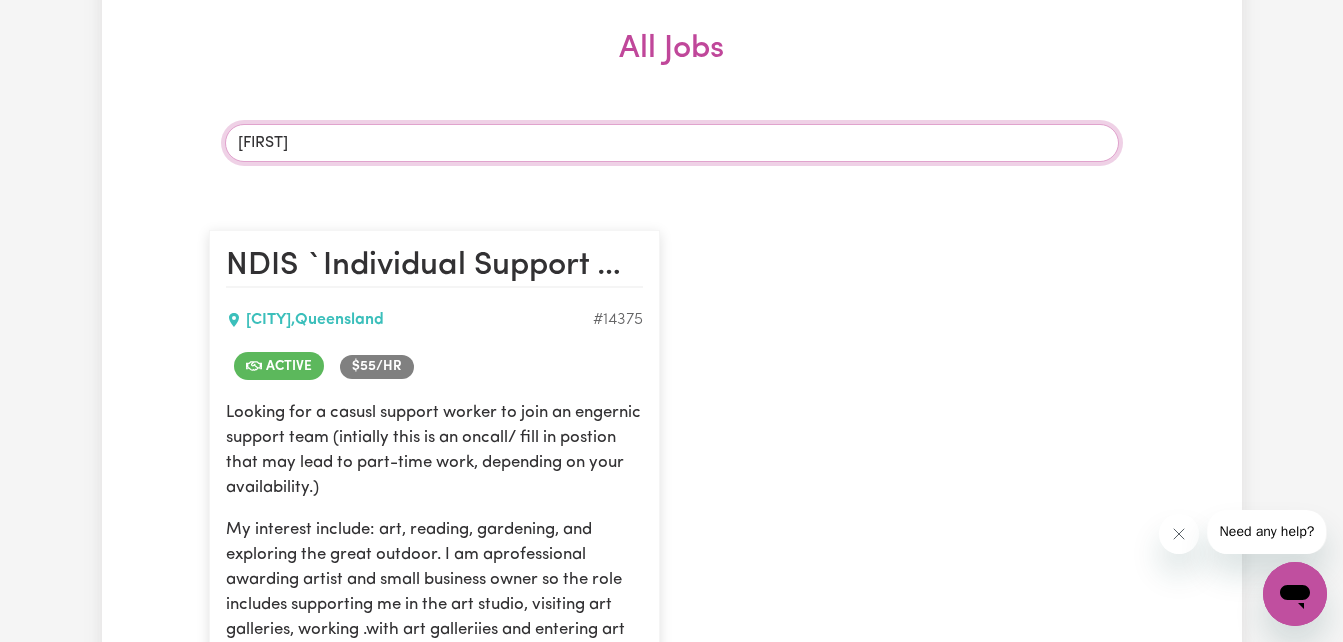scroll, scrollTop: 271, scrollLeft: 0, axis: vertical 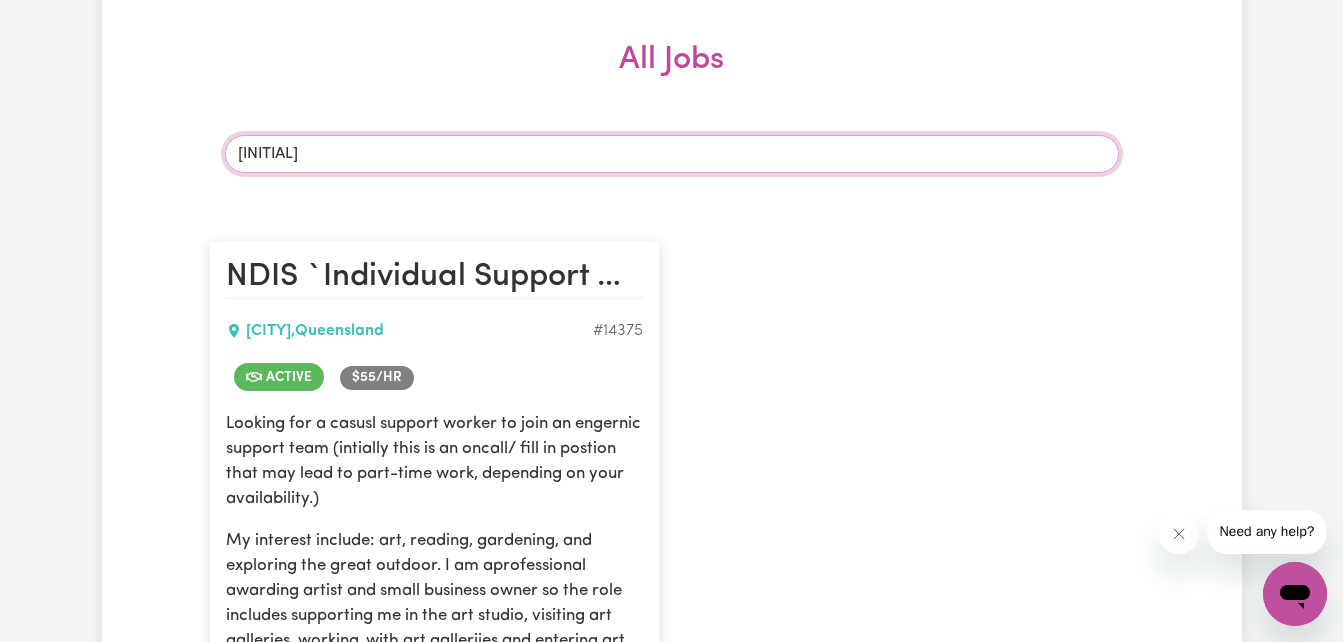 type on "N" 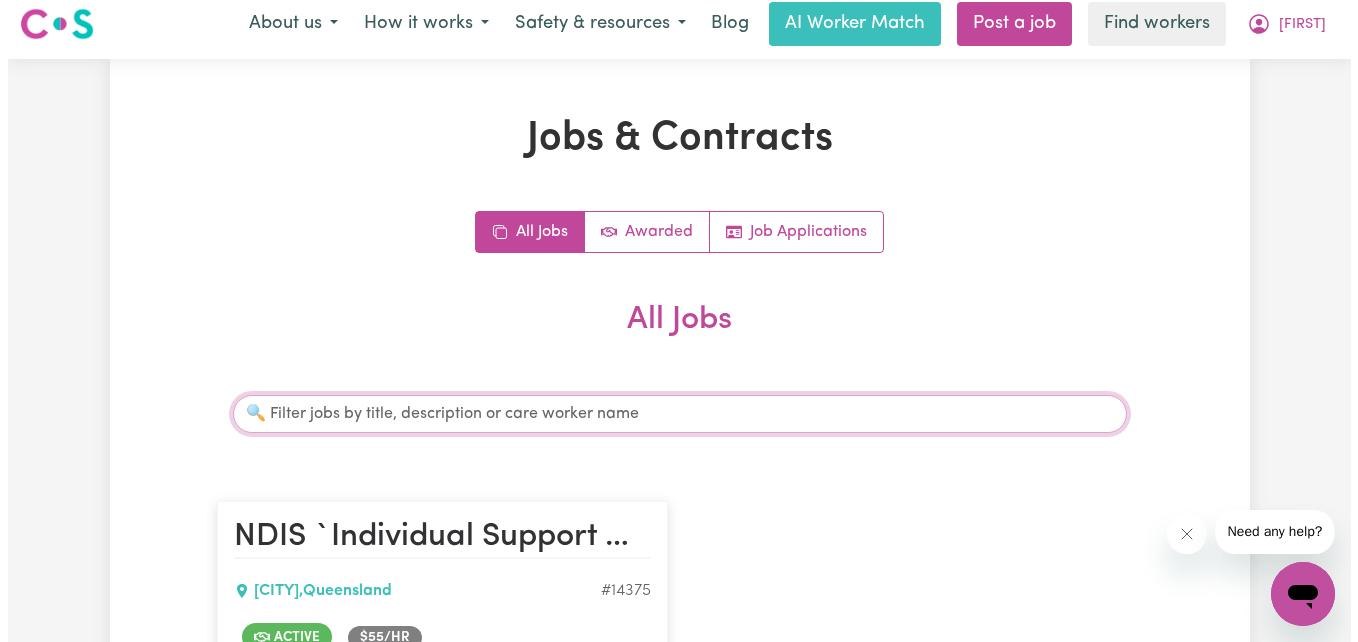 scroll, scrollTop: 0, scrollLeft: 0, axis: both 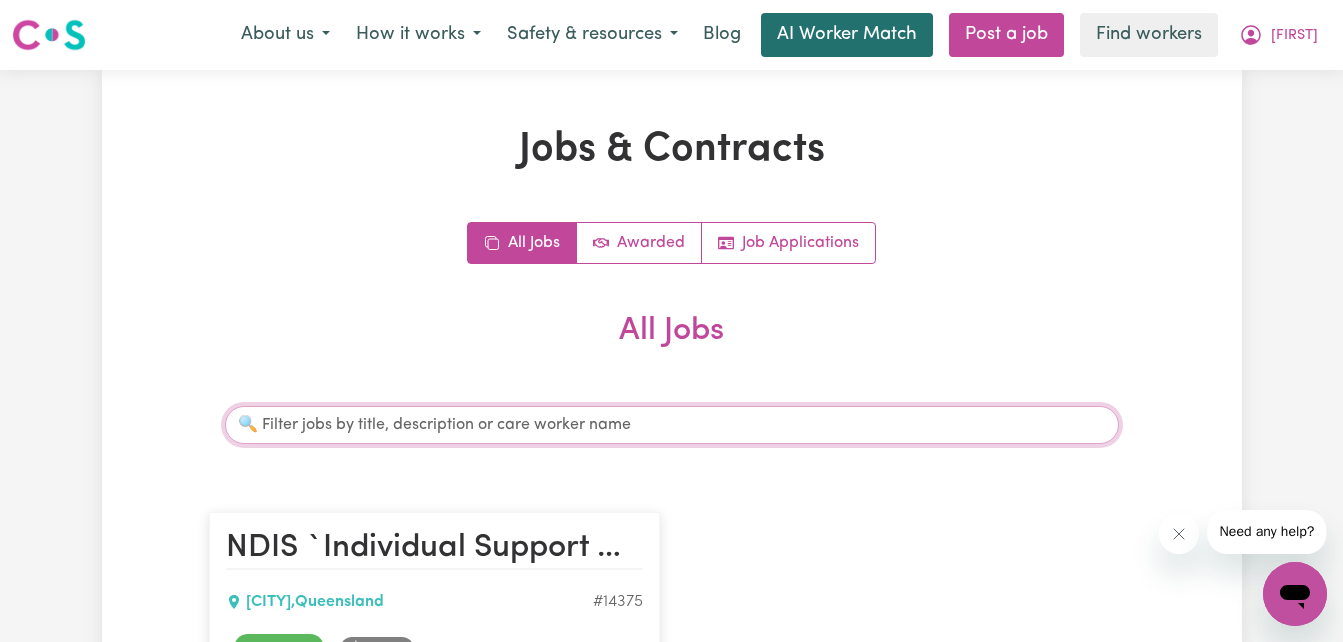 type 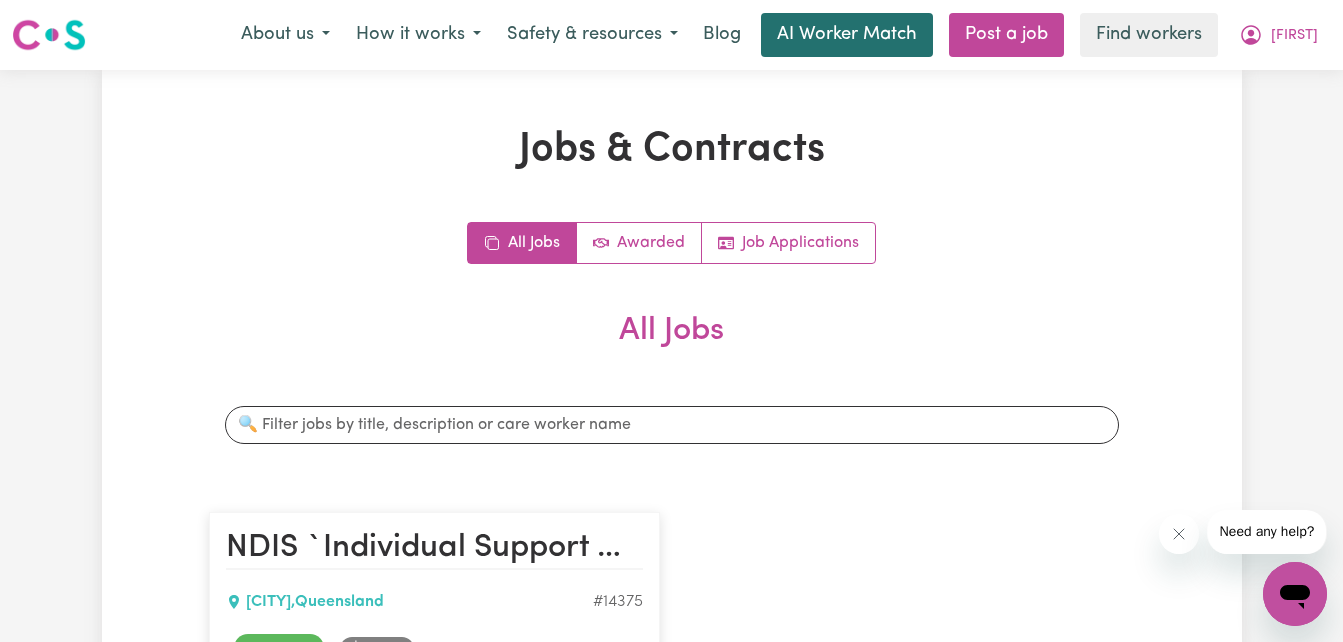 click on "AI Worker Match" at bounding box center [847, 35] 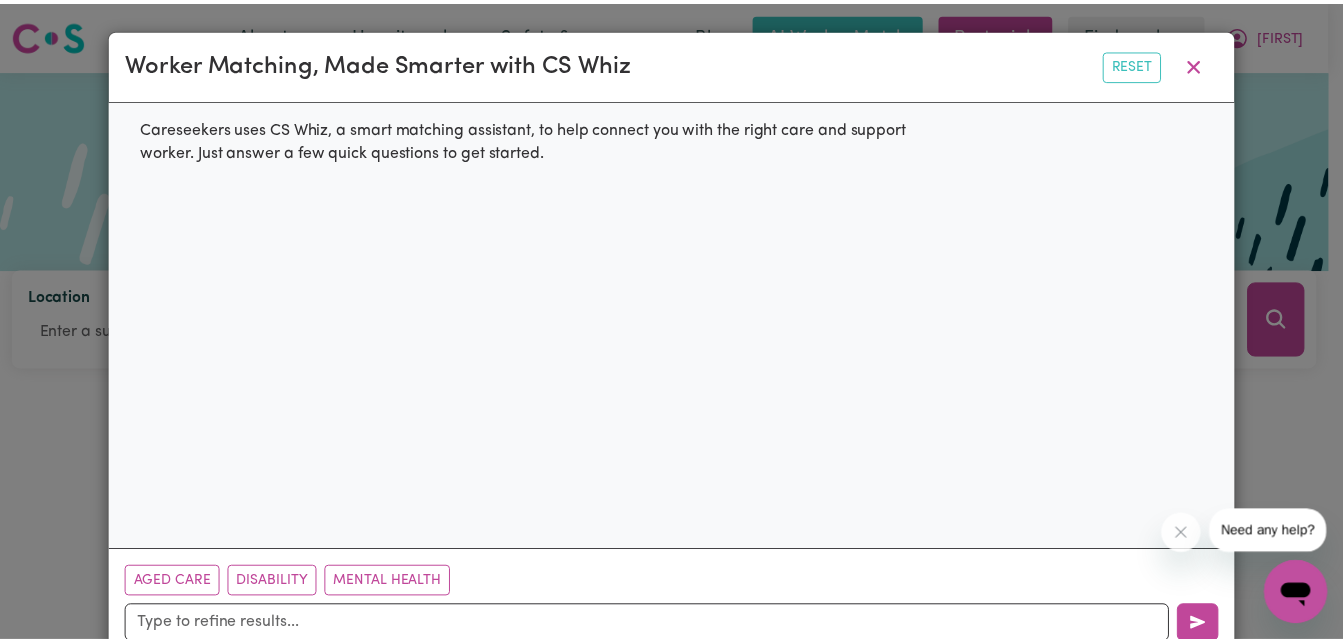scroll, scrollTop: 49, scrollLeft: 0, axis: vertical 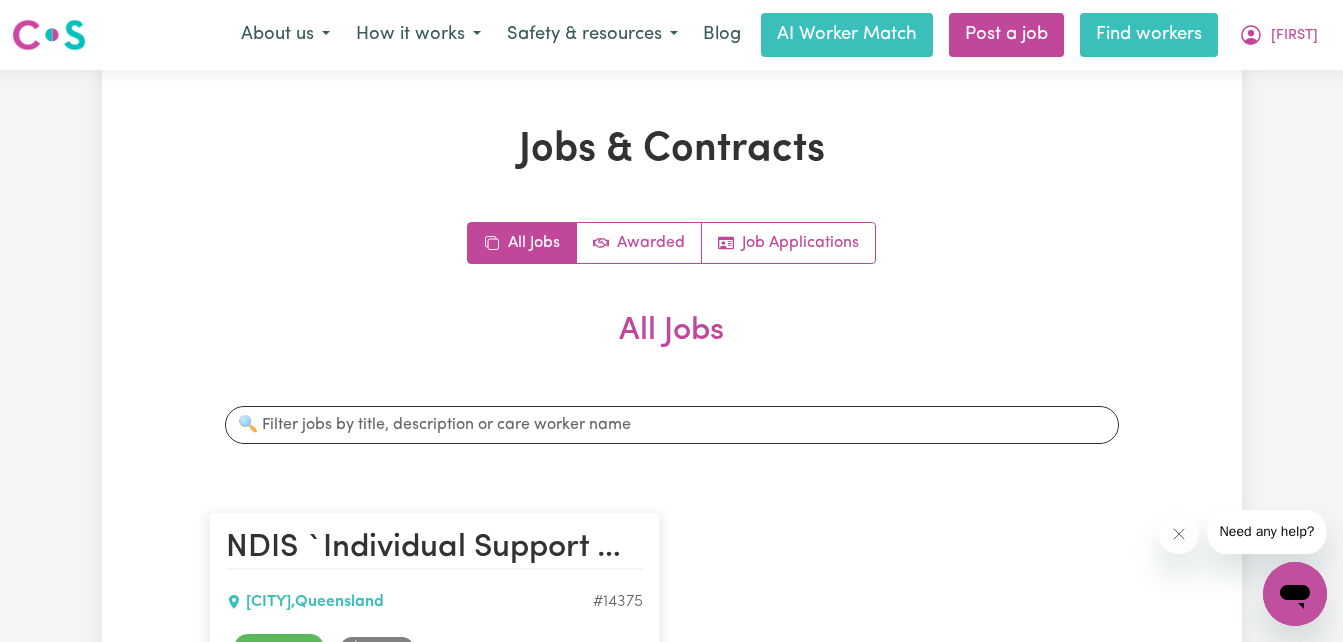 click on "Find workers" at bounding box center [1149, 35] 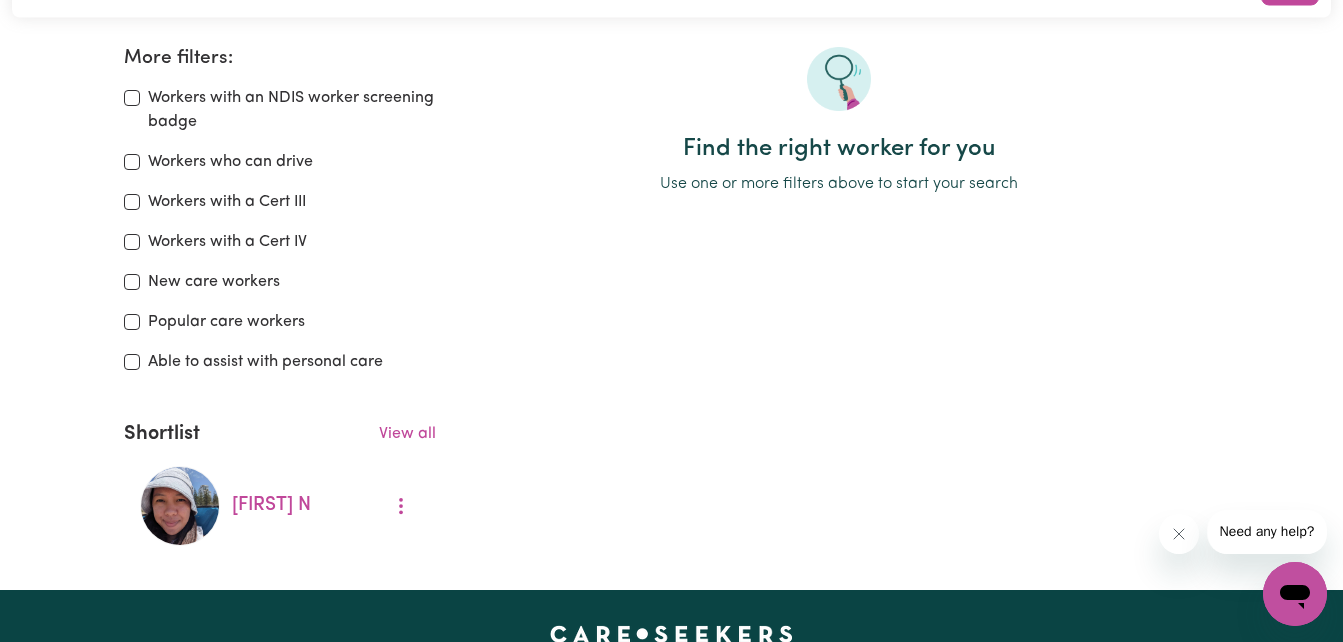 scroll, scrollTop: 354, scrollLeft: 0, axis: vertical 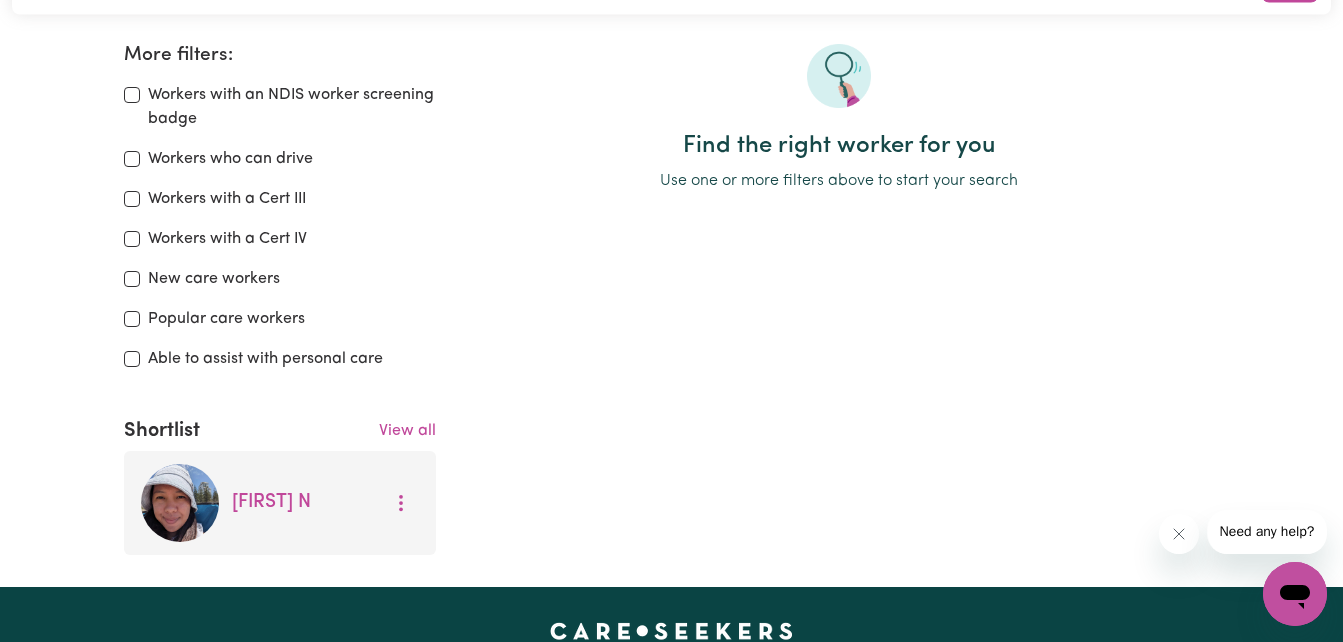 click at bounding box center (180, 503) 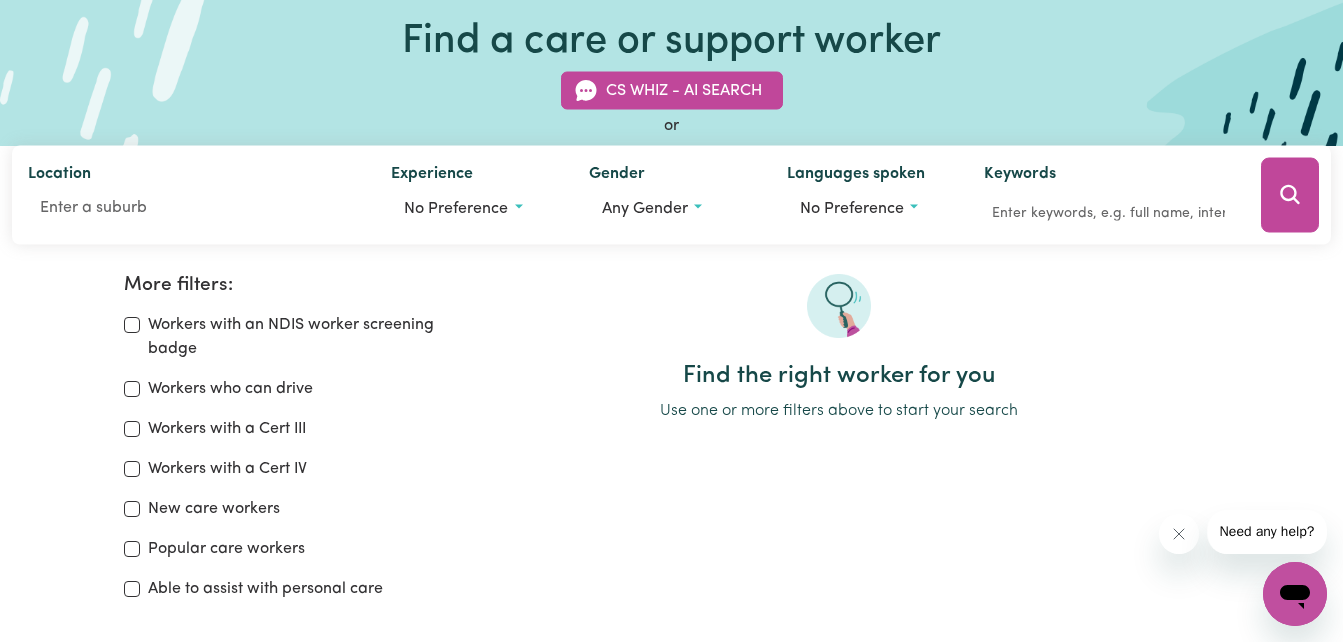 scroll, scrollTop: 0, scrollLeft: 0, axis: both 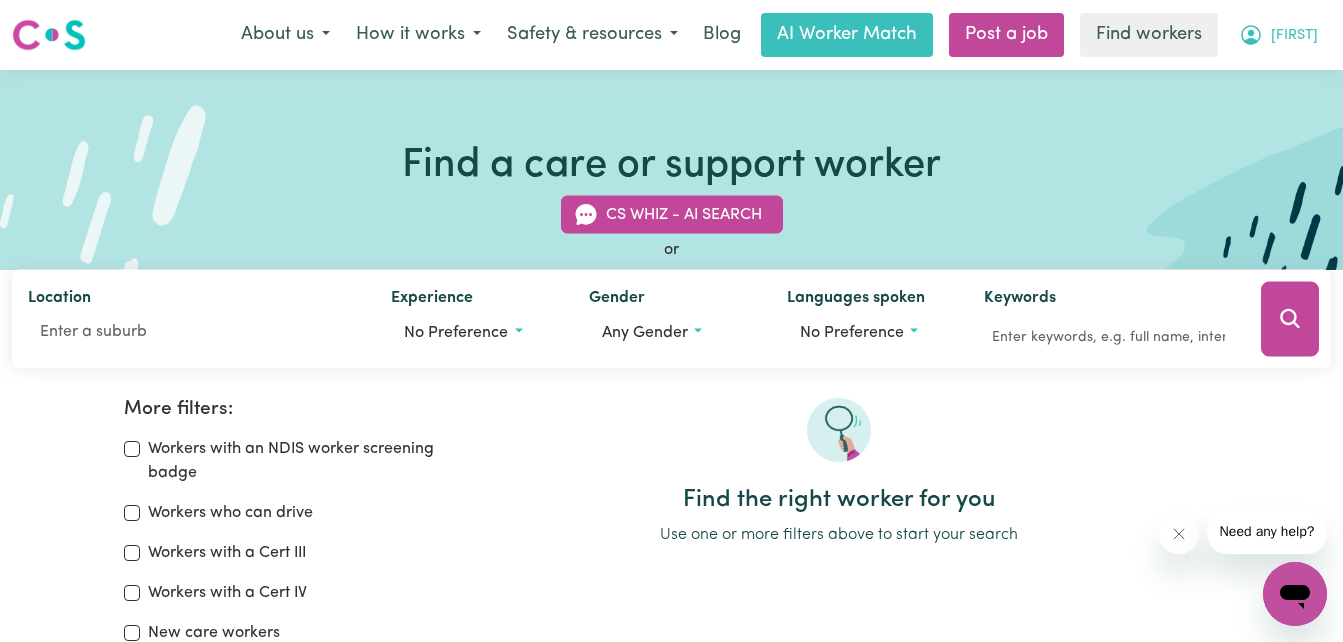 click on "[FIRST]" at bounding box center [1294, 36] 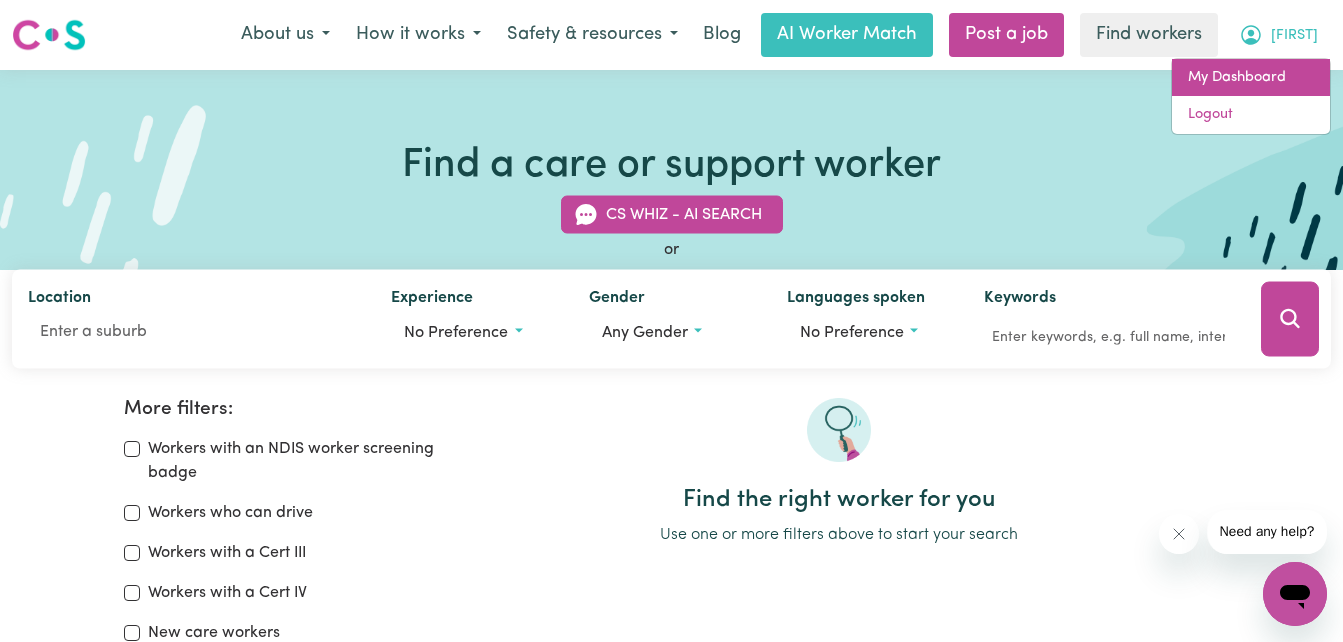 click on "My Dashboard" at bounding box center (1251, 78) 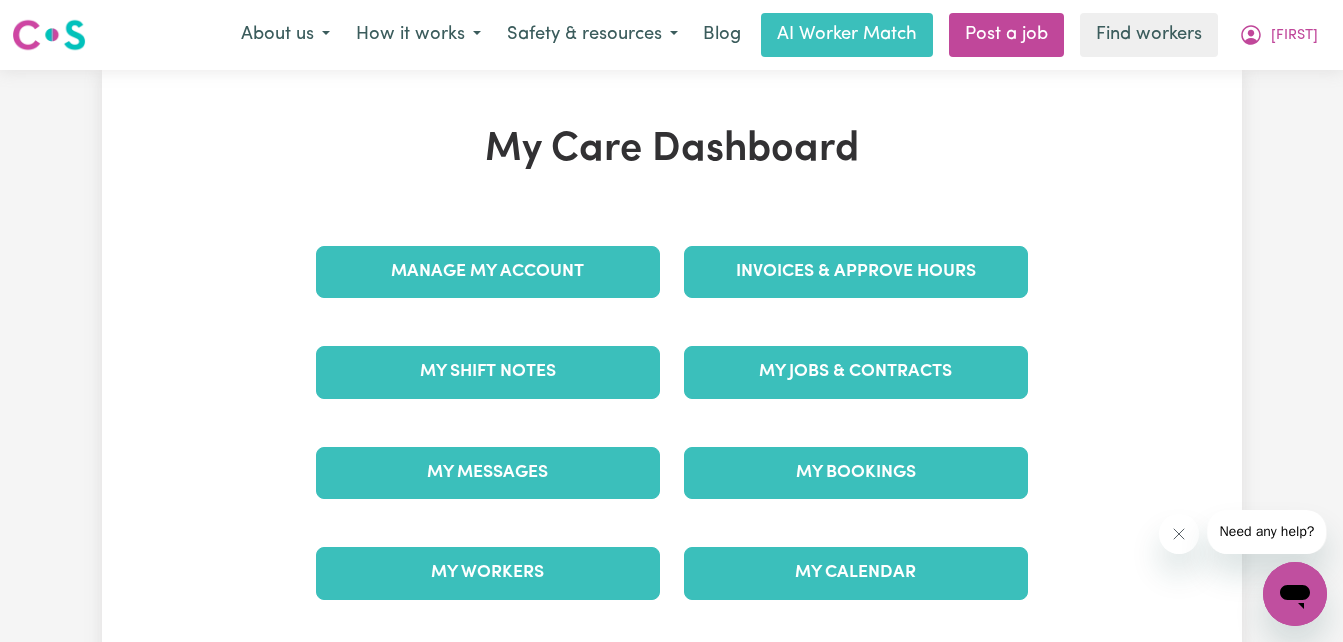 scroll, scrollTop: 3, scrollLeft: 0, axis: vertical 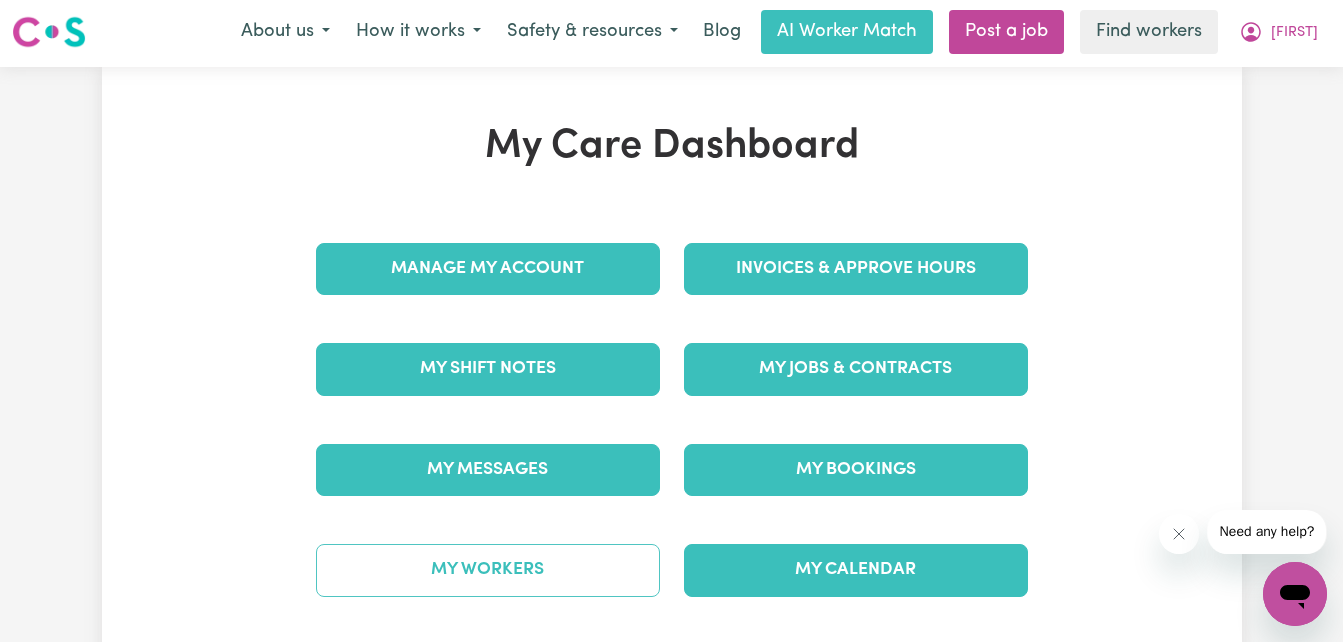 click on "My Workers" at bounding box center [488, 570] 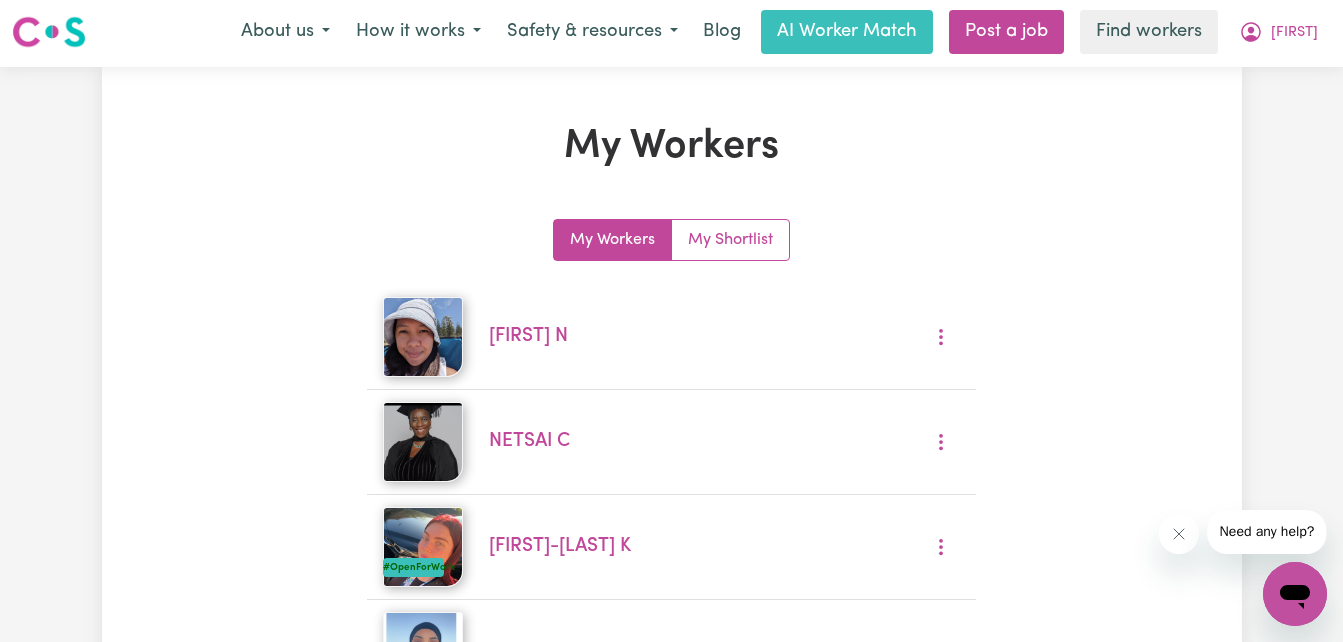 scroll, scrollTop: 0, scrollLeft: 0, axis: both 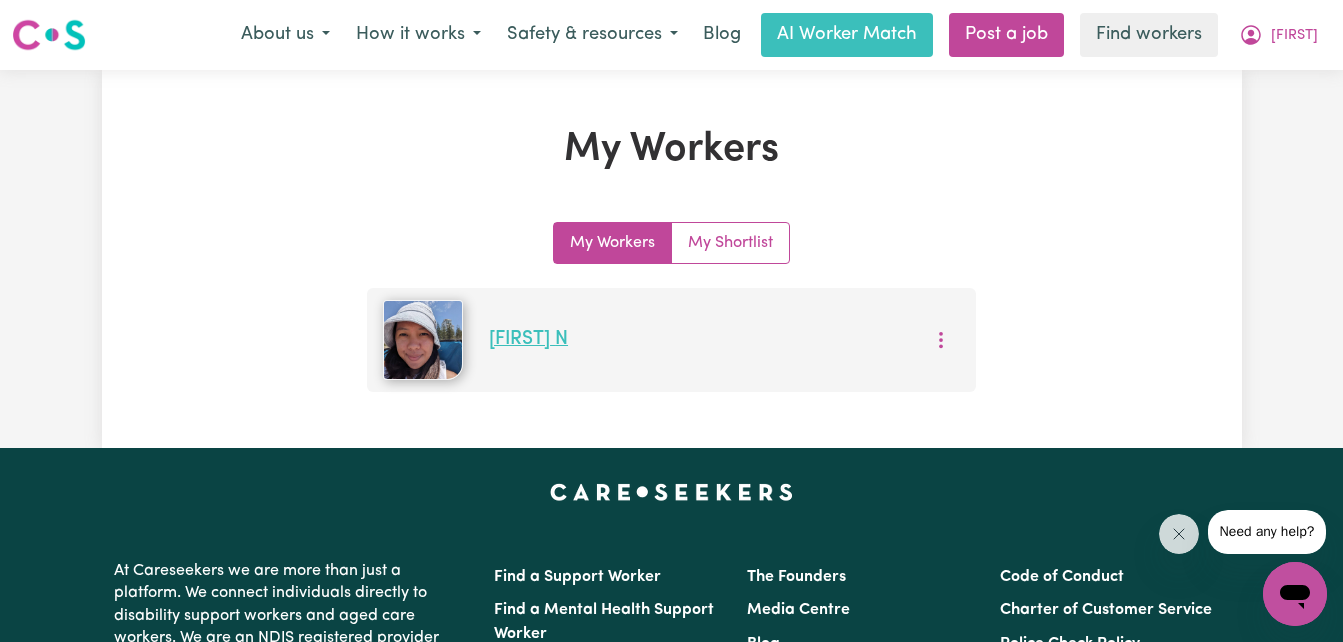 click on "[FIRST]   [INITIAL]" at bounding box center [528, 339] 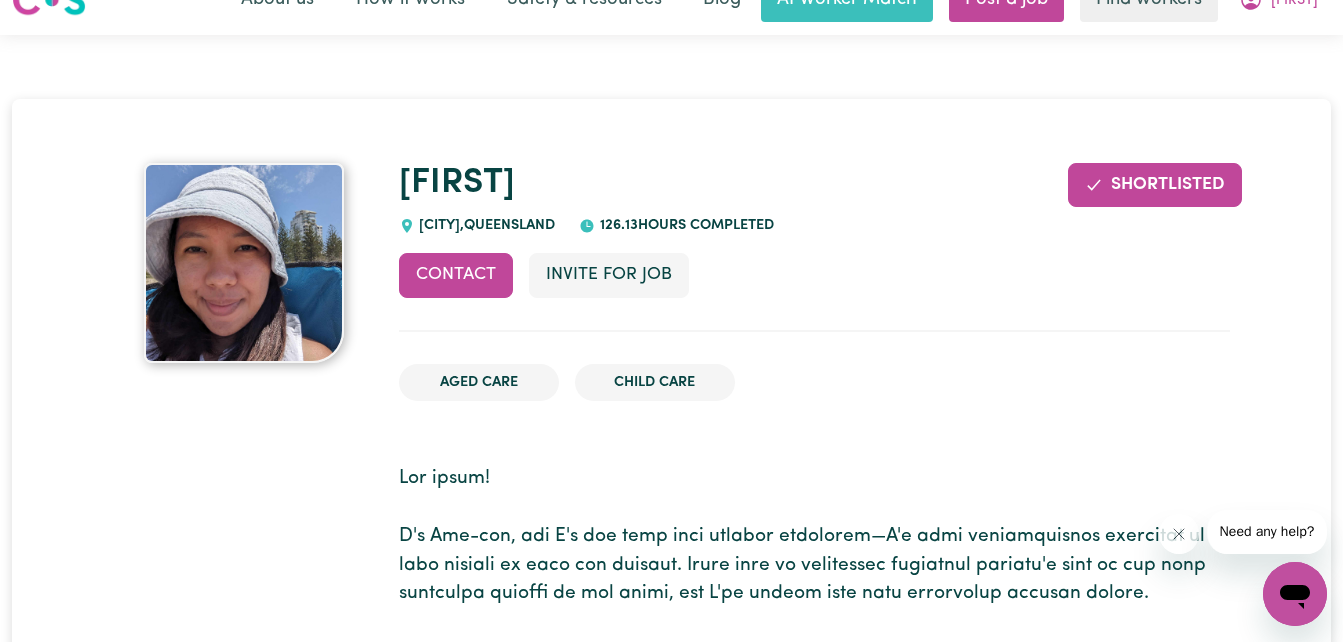 scroll, scrollTop: 0, scrollLeft: 0, axis: both 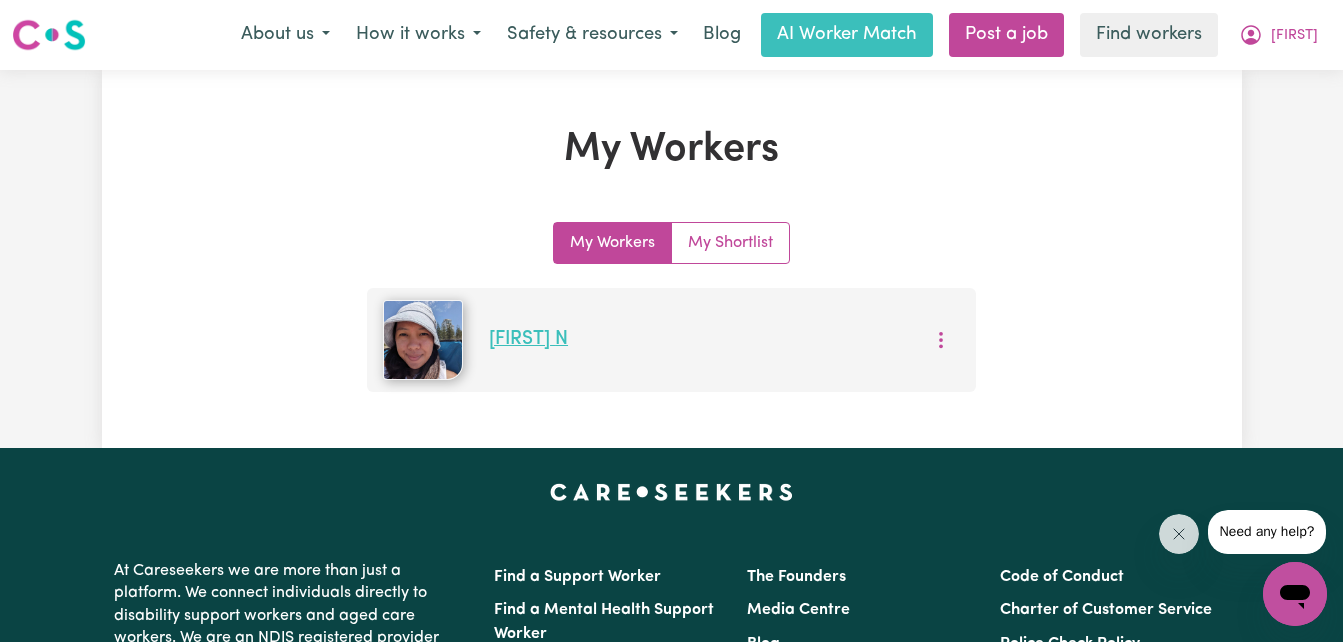click on "[FIRST]   [INITIAL]" at bounding box center [528, 339] 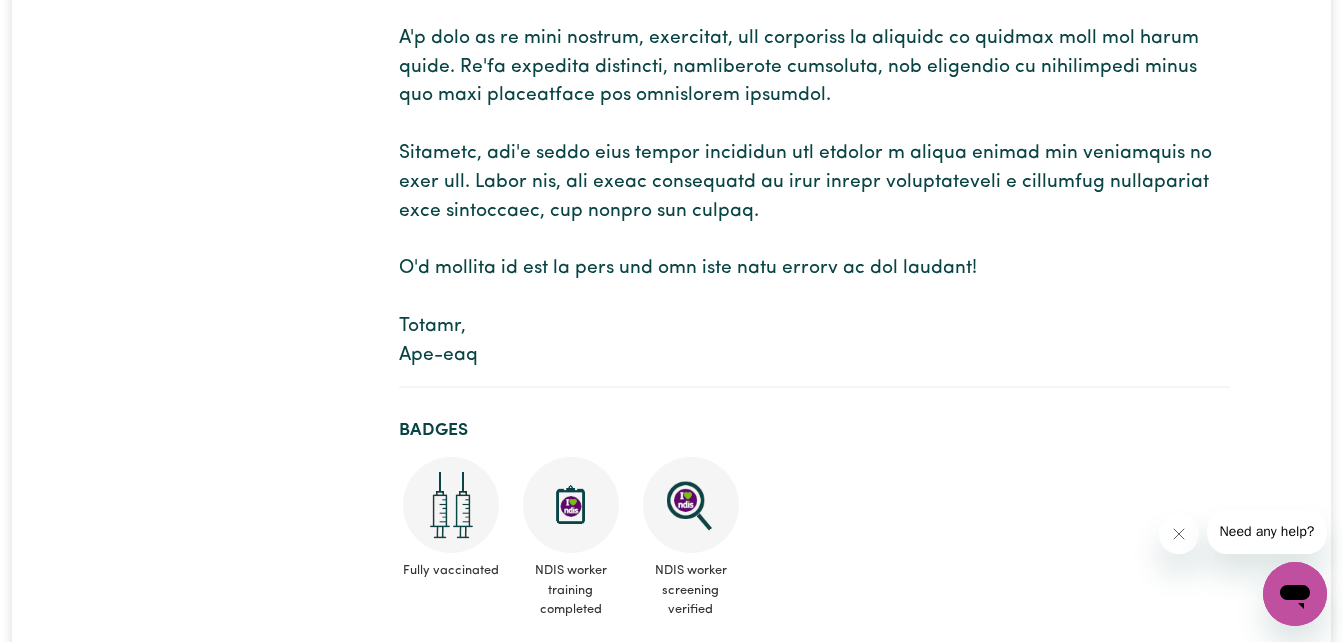 scroll, scrollTop: 0, scrollLeft: 0, axis: both 